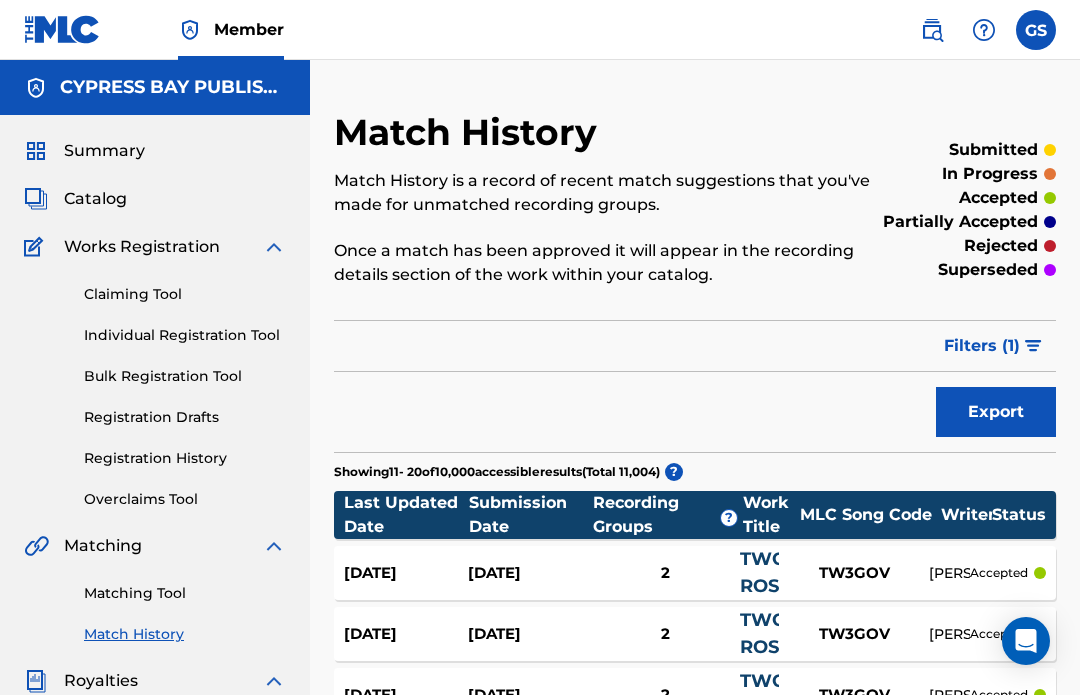 scroll, scrollTop: 0, scrollLeft: 0, axis: both 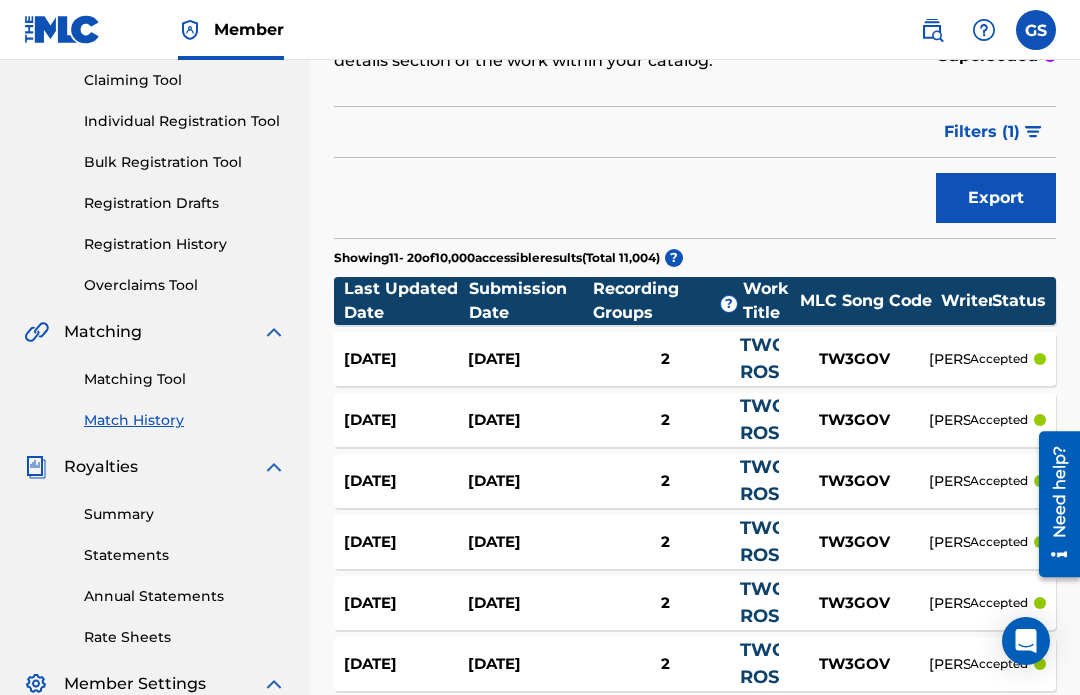 click on "Matching Tool" at bounding box center [185, 379] 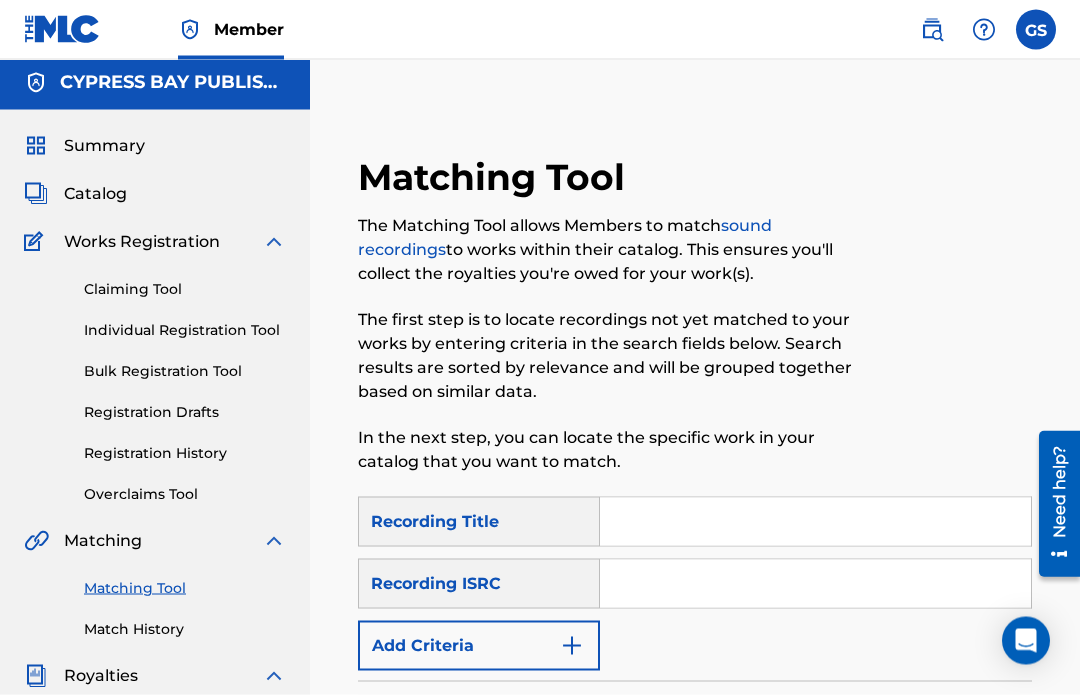 scroll, scrollTop: 0, scrollLeft: 0, axis: both 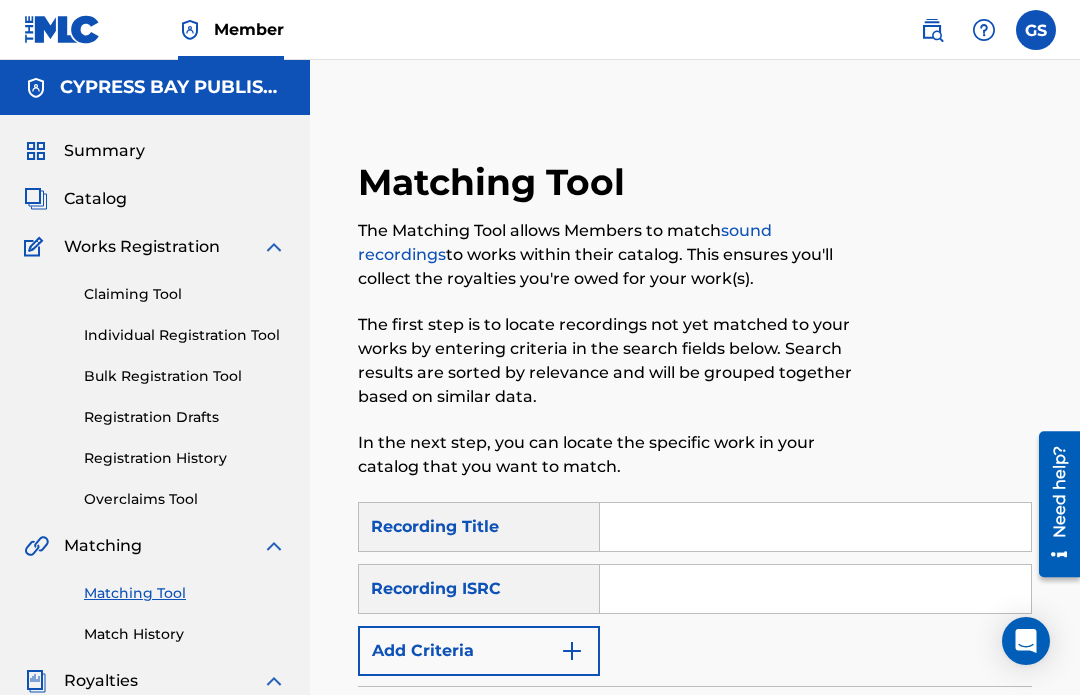 click on "Summary" at bounding box center (104, 151) 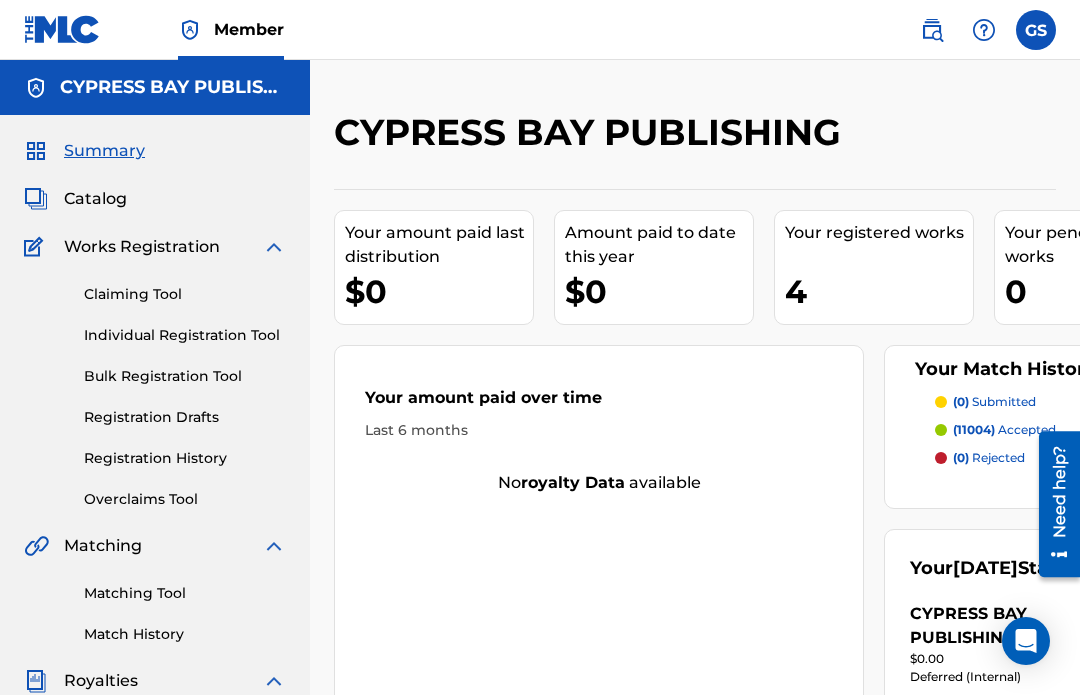 click on "4" at bounding box center [879, 291] 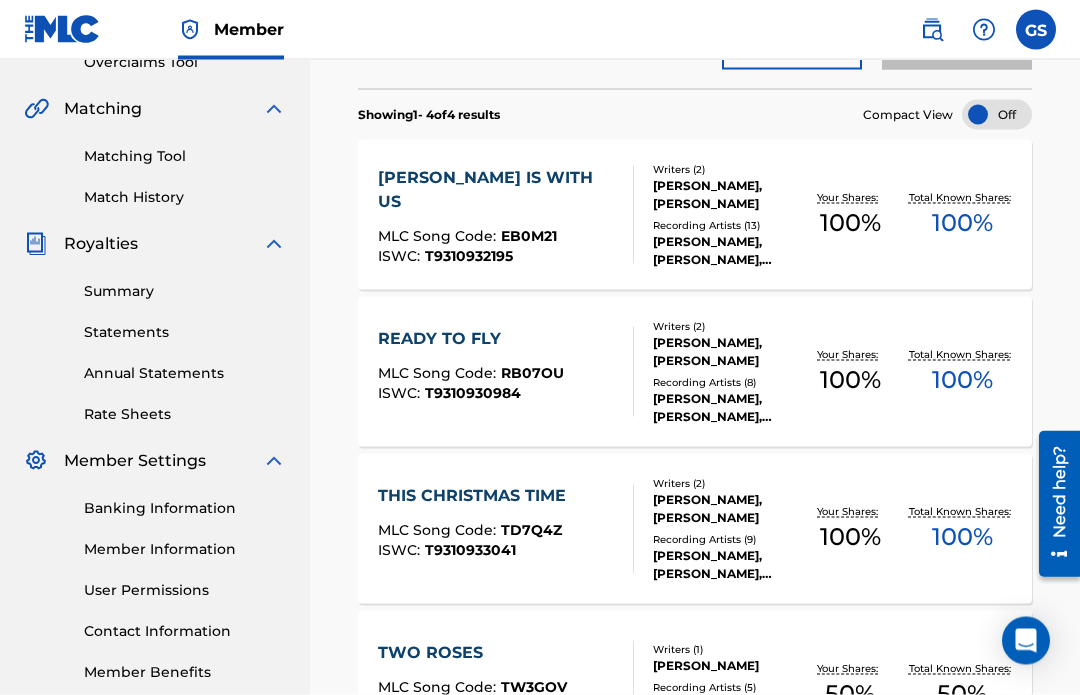 scroll, scrollTop: 438, scrollLeft: 0, axis: vertical 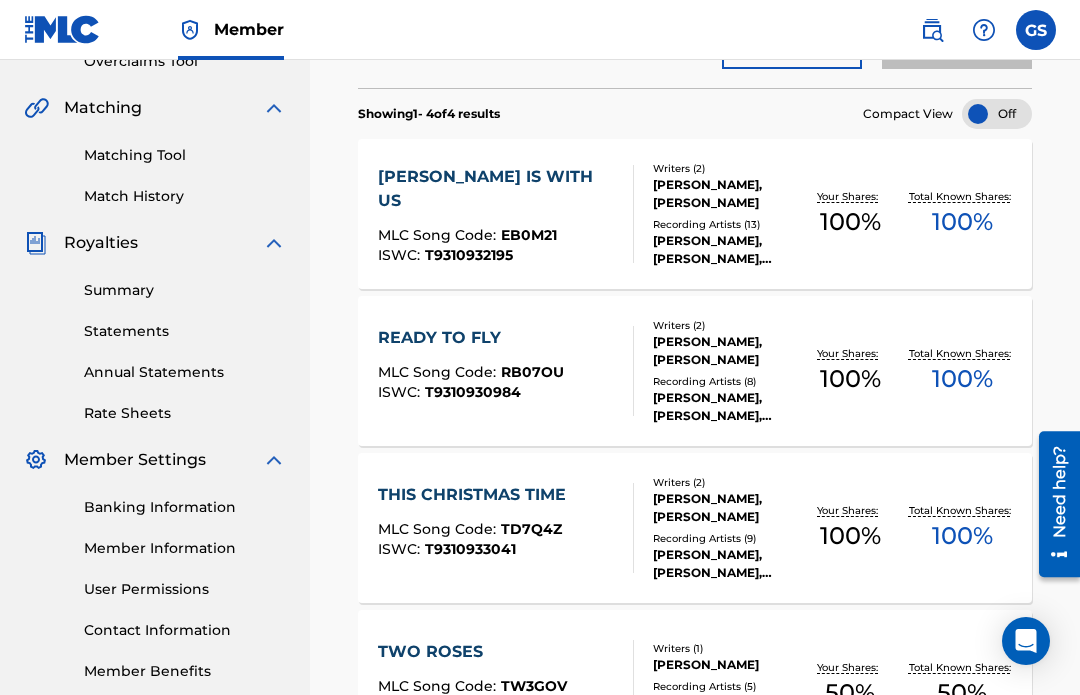 click on "TWO ROSES MLC Song Code : TW3GOV ISWC : T3252257760" at bounding box center (472, 685) 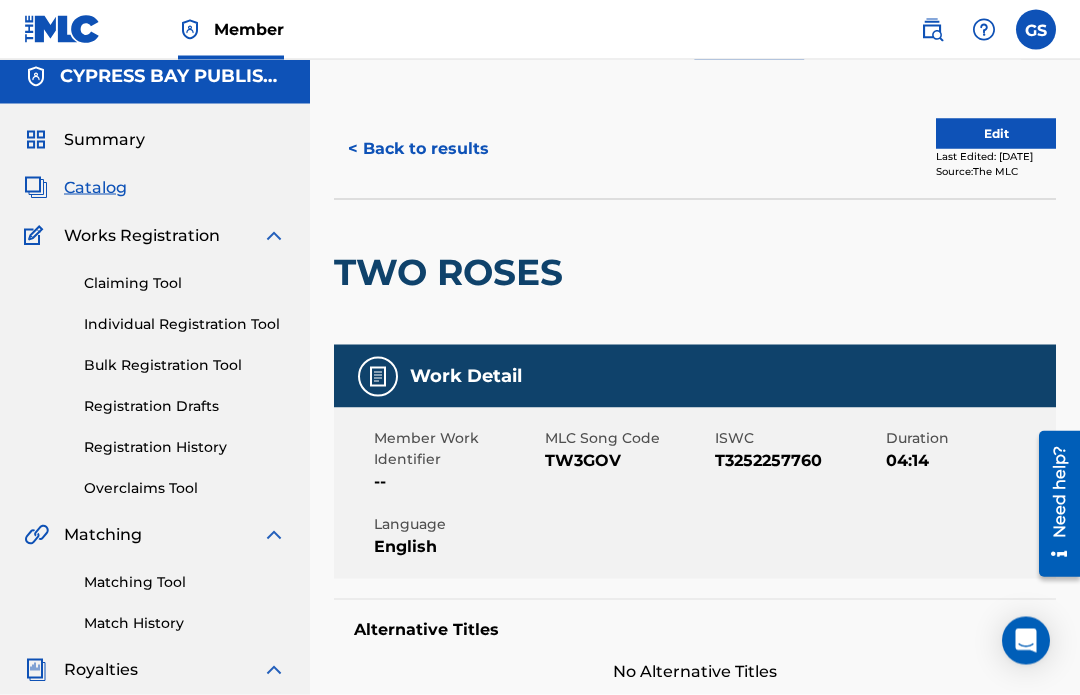 scroll, scrollTop: 0, scrollLeft: 0, axis: both 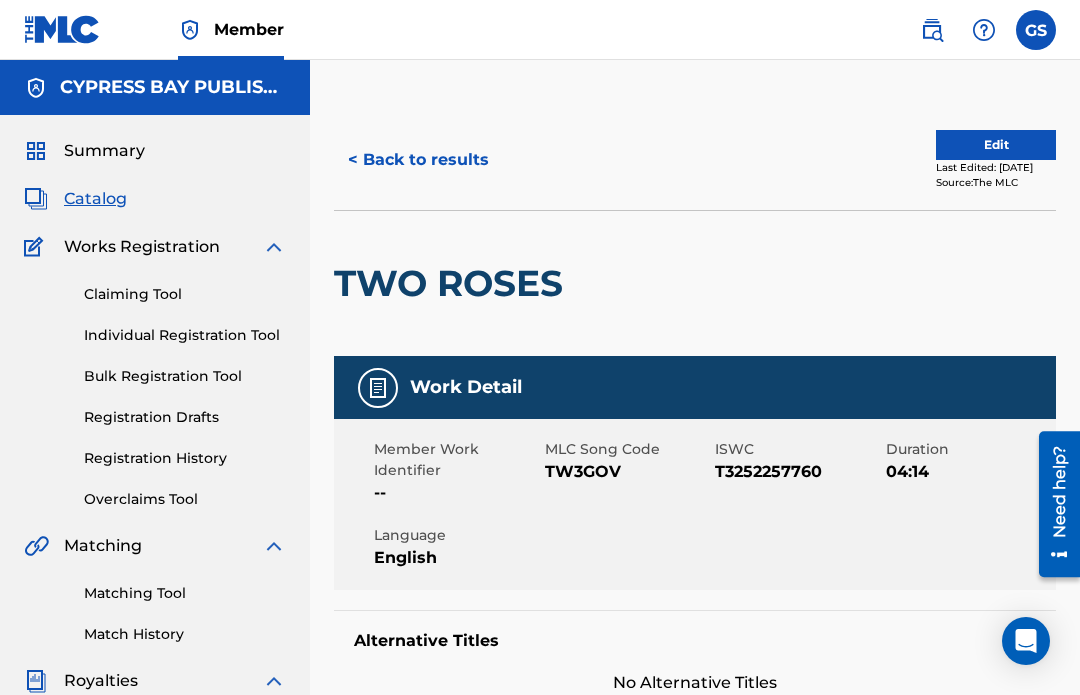click on "< Back to results" at bounding box center [418, 160] 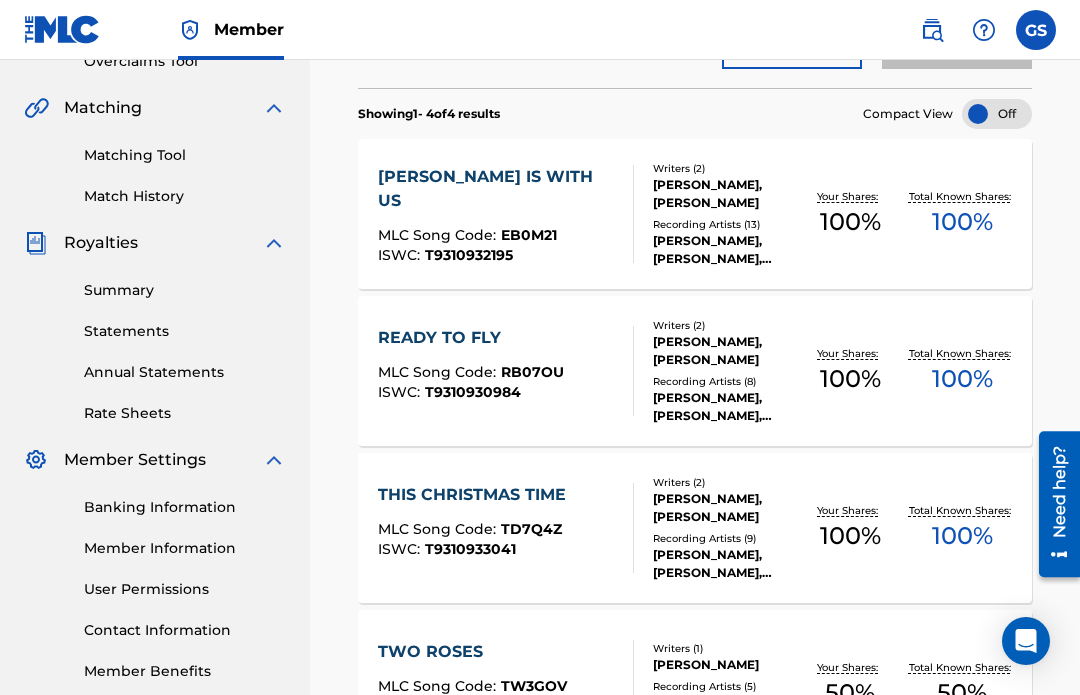 click on "100 %" at bounding box center (962, 222) 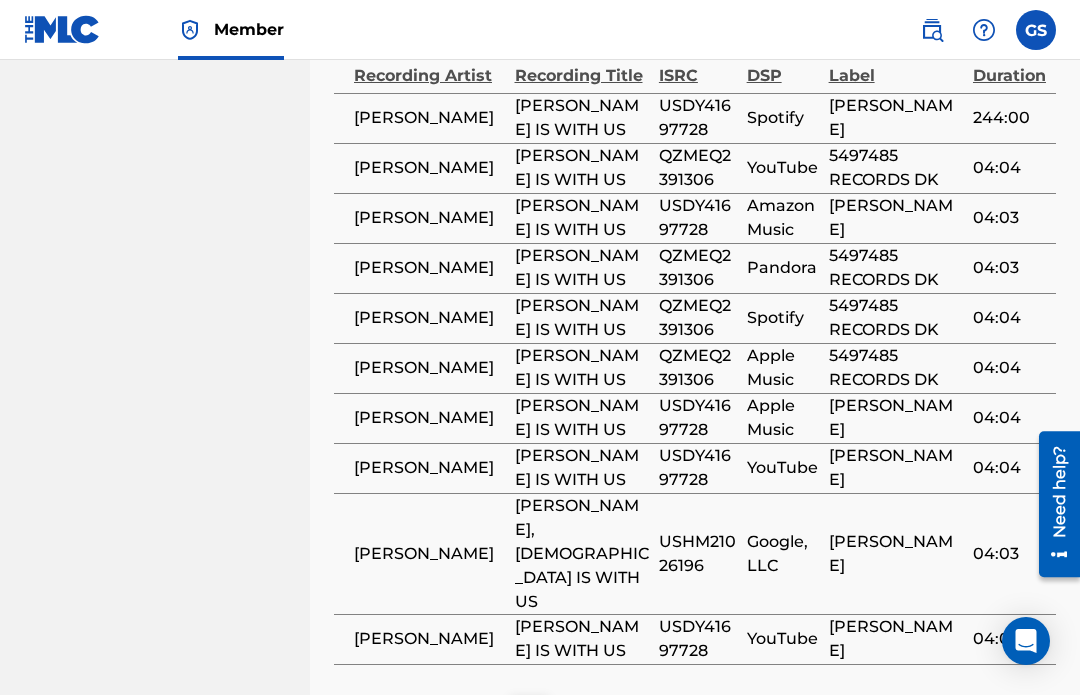 scroll, scrollTop: 1477, scrollLeft: 0, axis: vertical 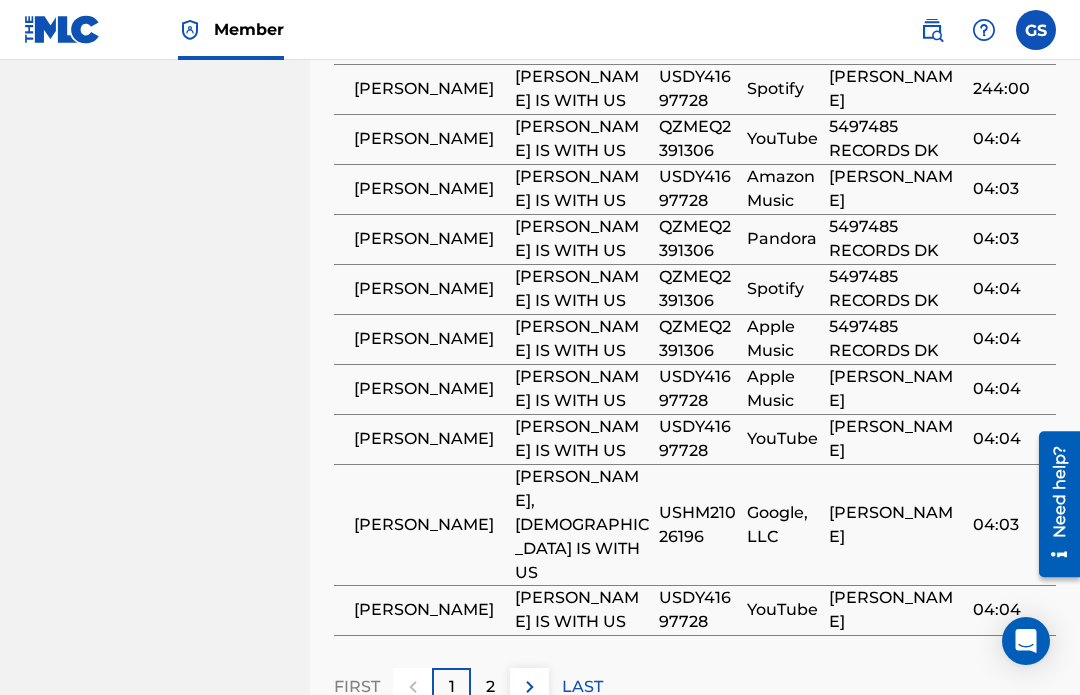 click on "2" at bounding box center (490, 687) 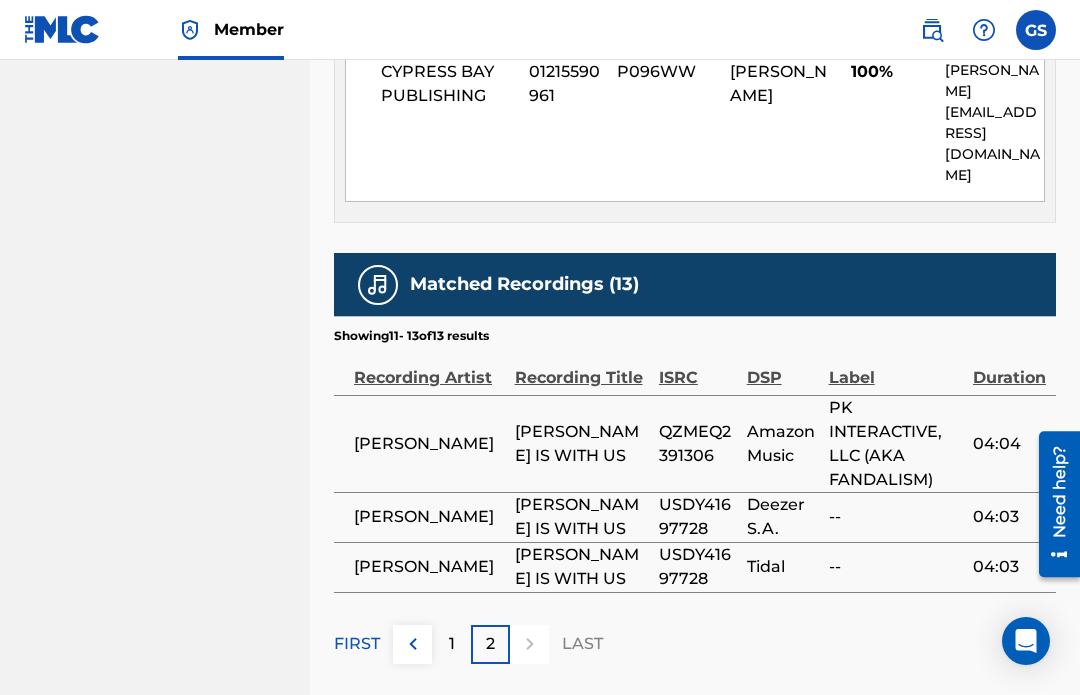 scroll, scrollTop: 1150, scrollLeft: 0, axis: vertical 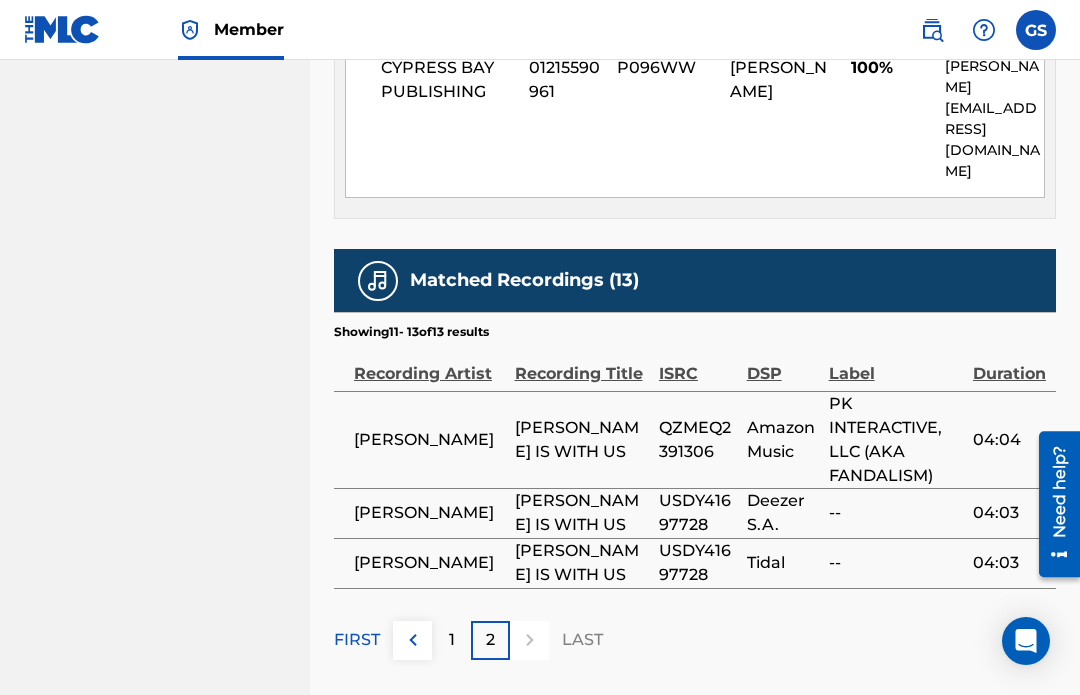 click at bounding box center (529, 640) 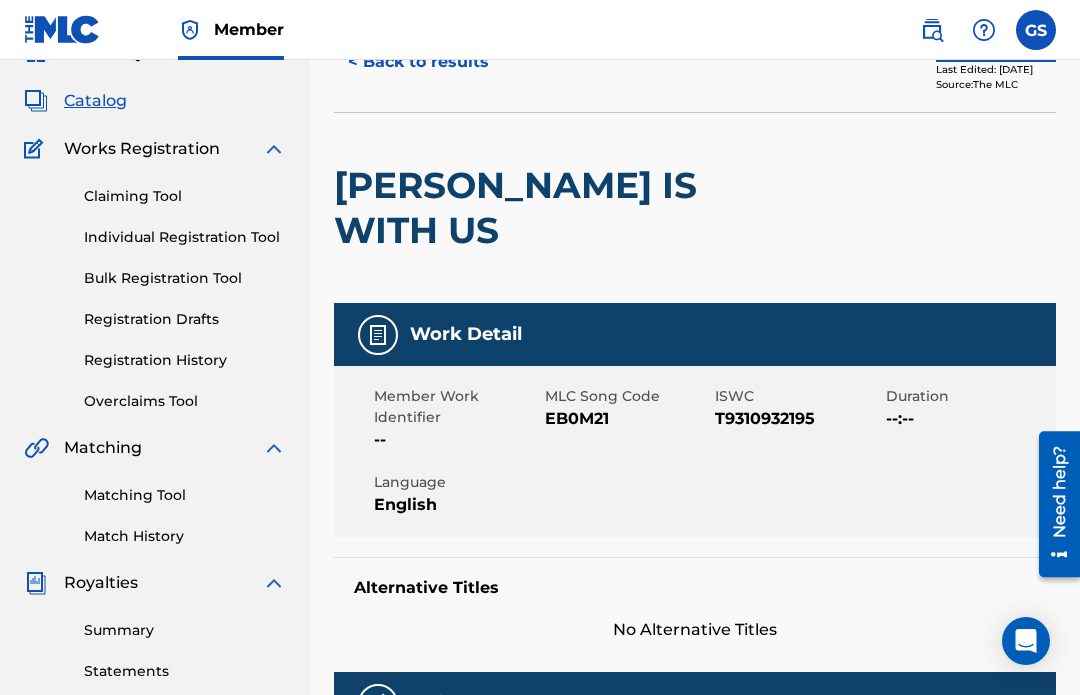 scroll, scrollTop: 0, scrollLeft: 0, axis: both 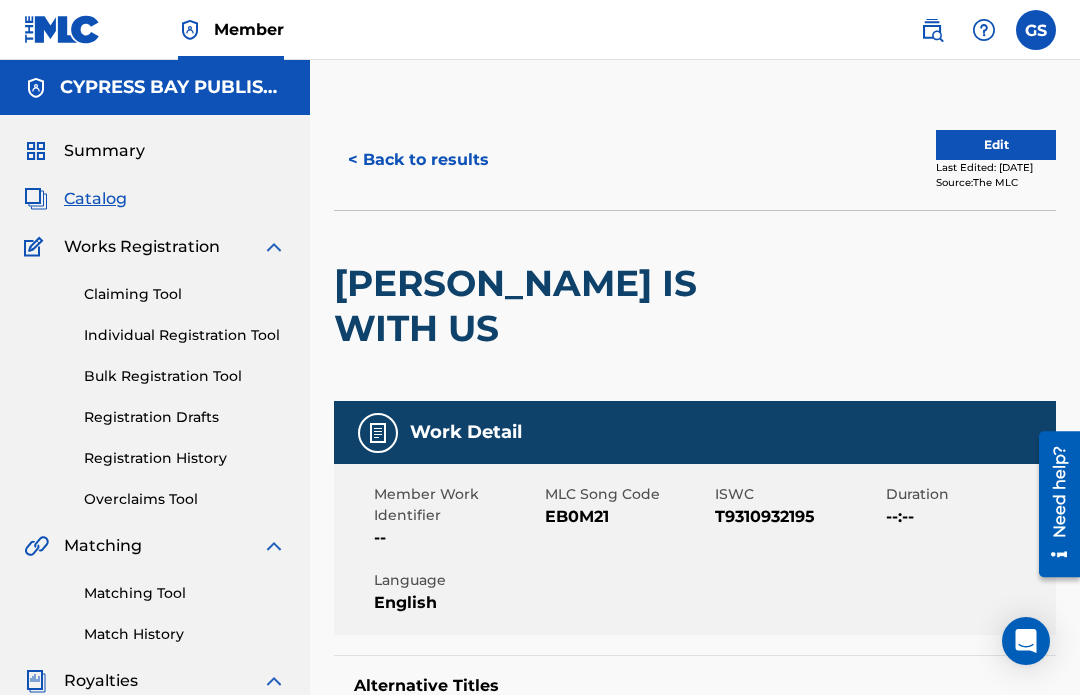 click on "< Back to results" at bounding box center (418, 160) 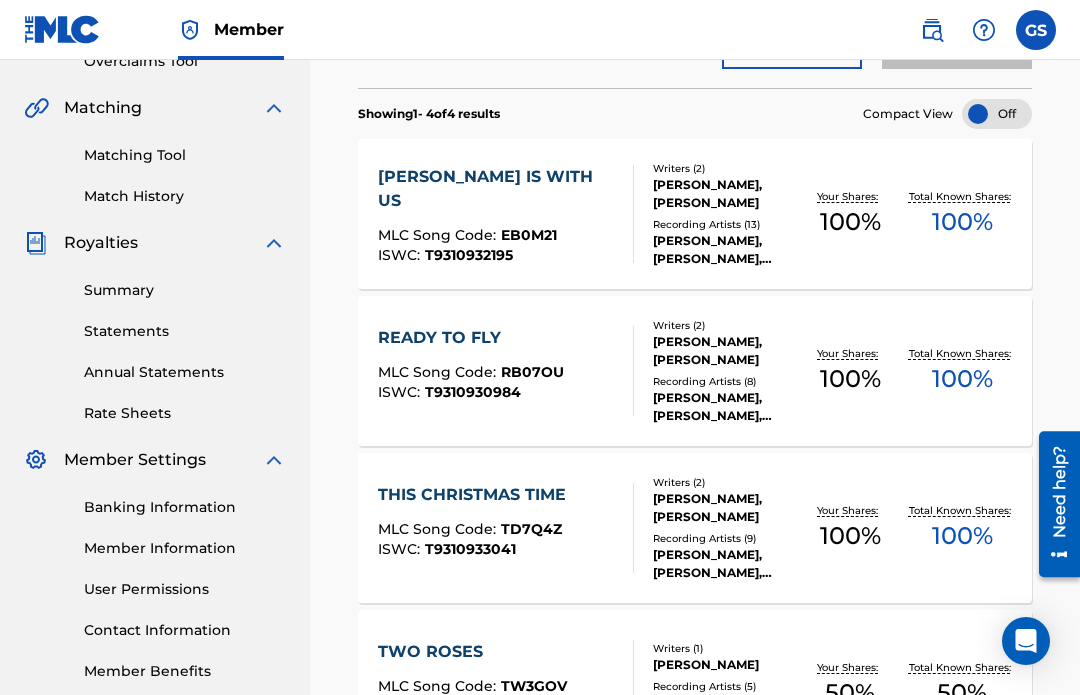 click on "100 %" at bounding box center [962, 379] 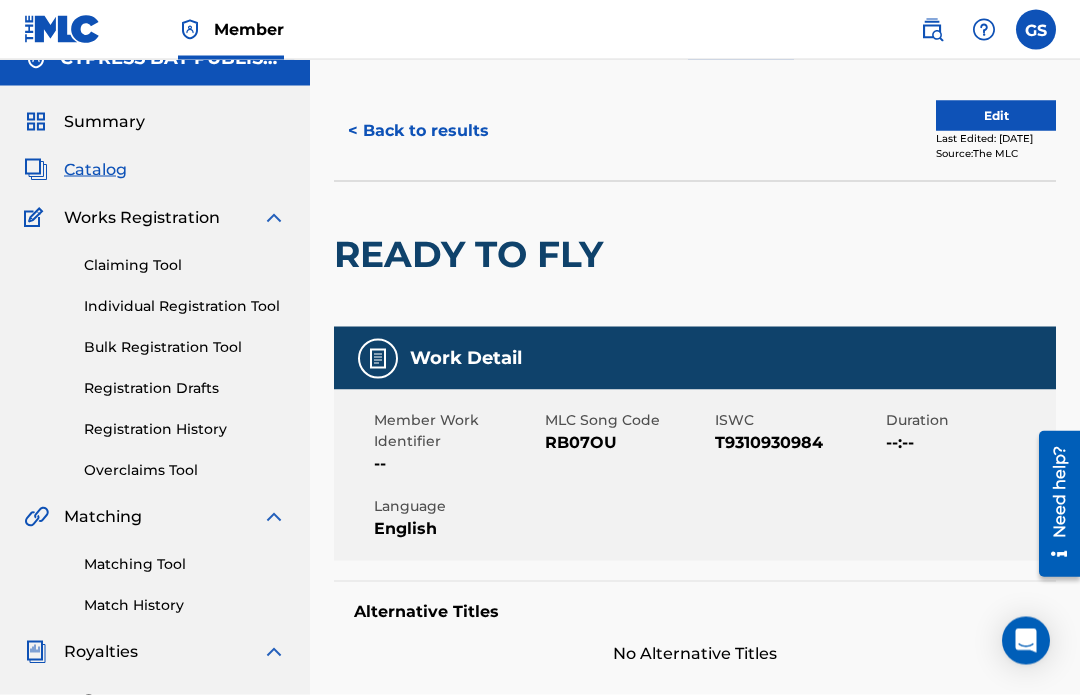 scroll, scrollTop: 0, scrollLeft: 0, axis: both 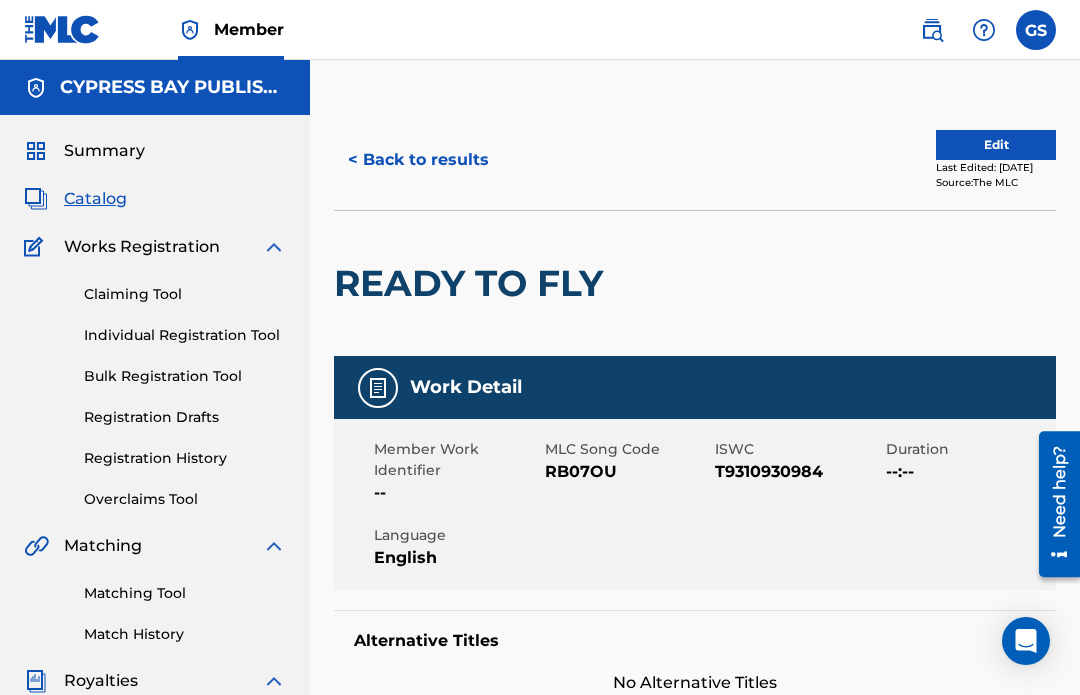 click on "< Back to results" at bounding box center (418, 160) 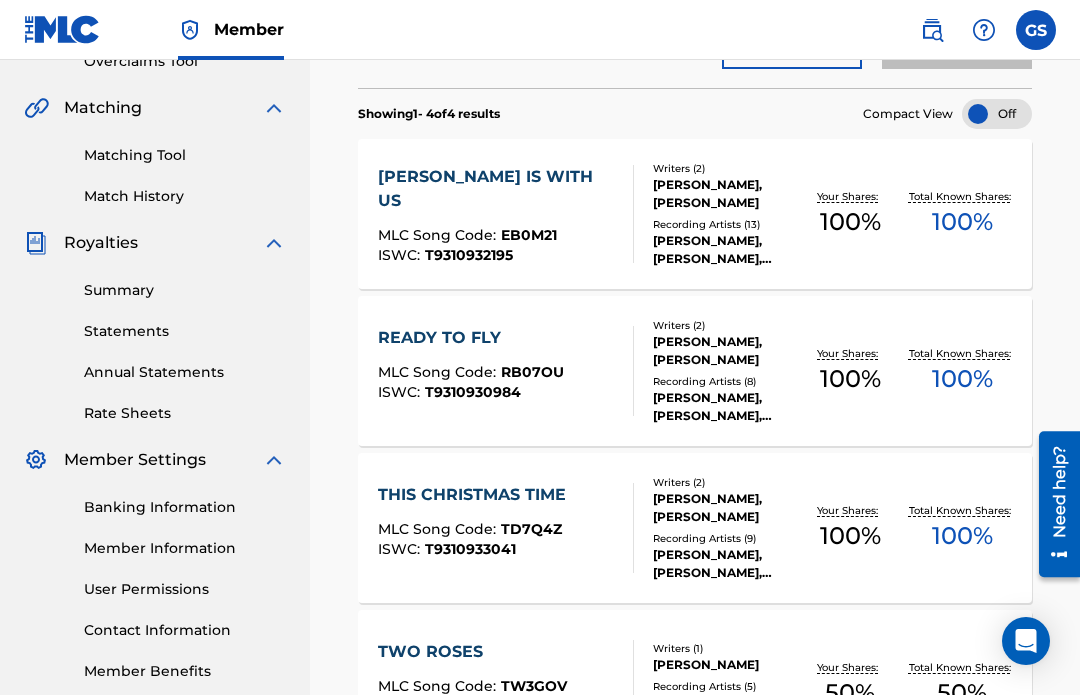 click on "100 %" at bounding box center (962, 536) 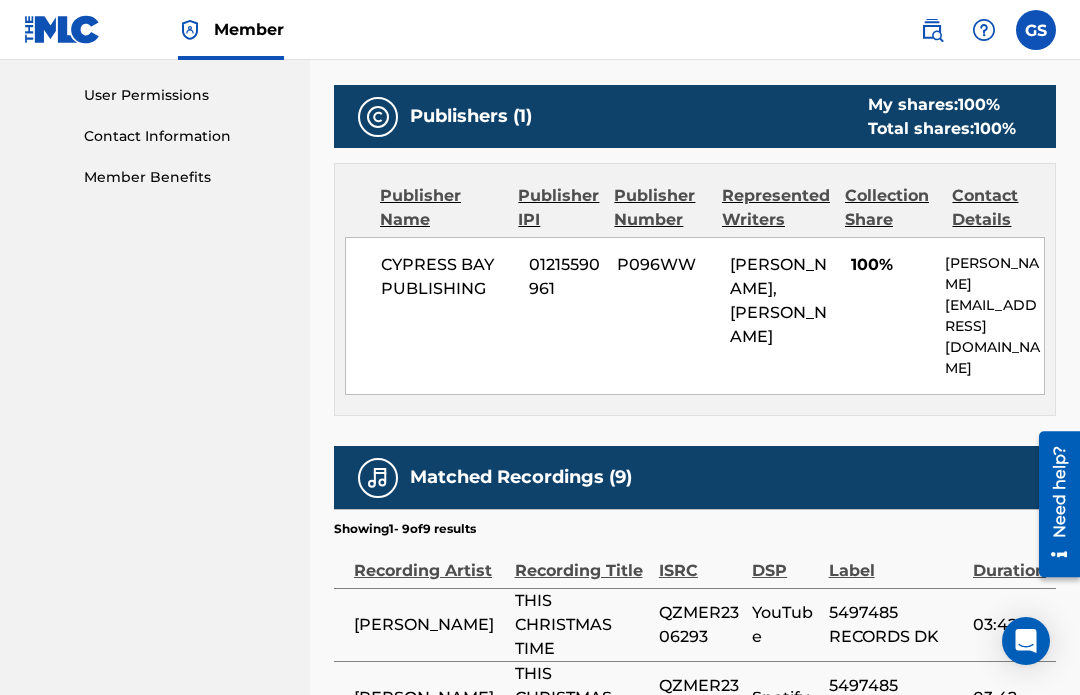 scroll, scrollTop: 930, scrollLeft: 0, axis: vertical 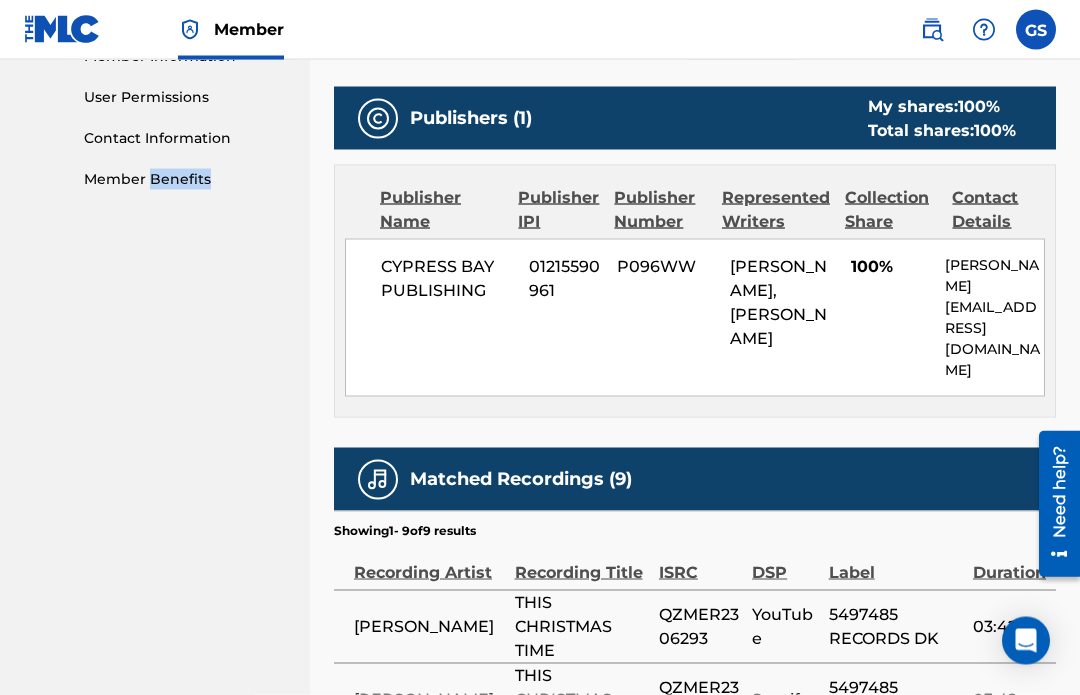 click on "CYPRESS BAY PUBLISHING Summary Catalog Works Registration Claiming Tool Individual Registration Tool Bulk Registration Tool Registration Drafts Registration History Overclaims Tool Matching Matching Tool Match History Royalties Summary Statements Annual Statements Rate Sheets Member Settings Banking Information Member Information User Permissions Contact Information Member Benefits" at bounding box center (155, 229) 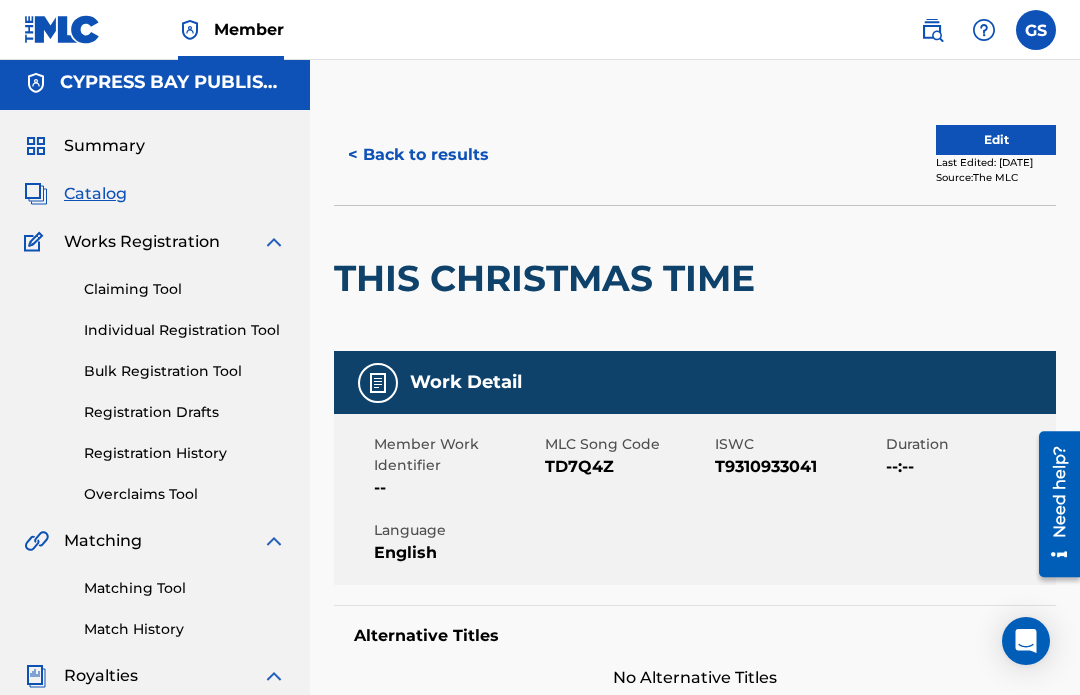 scroll, scrollTop: 0, scrollLeft: 0, axis: both 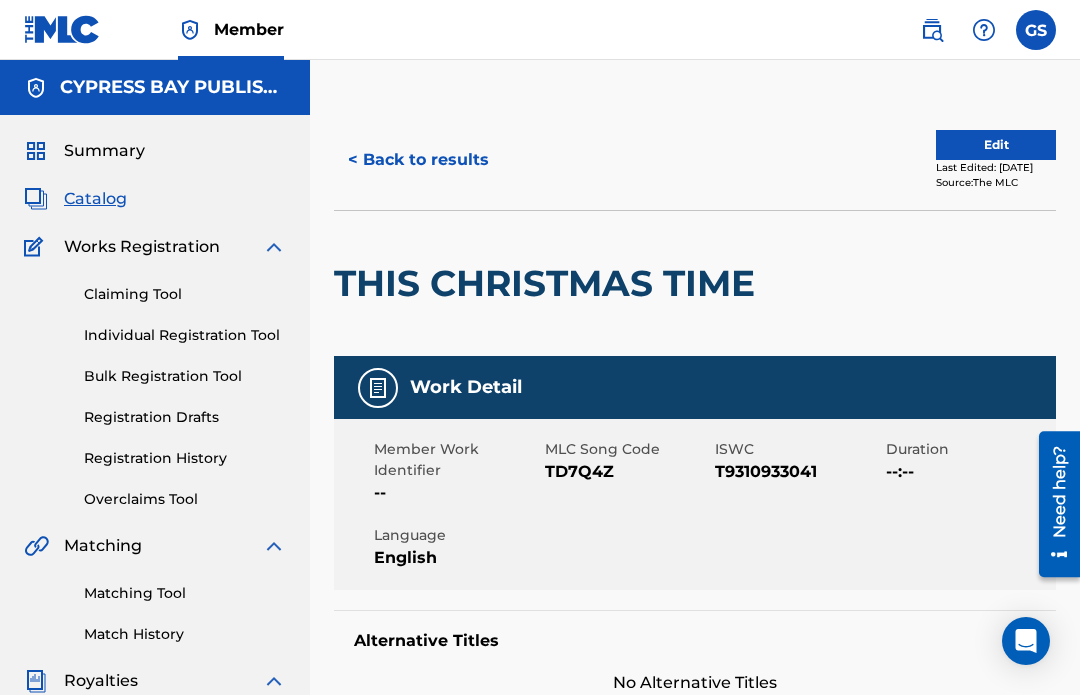 click on "Claiming Tool" at bounding box center (185, 294) 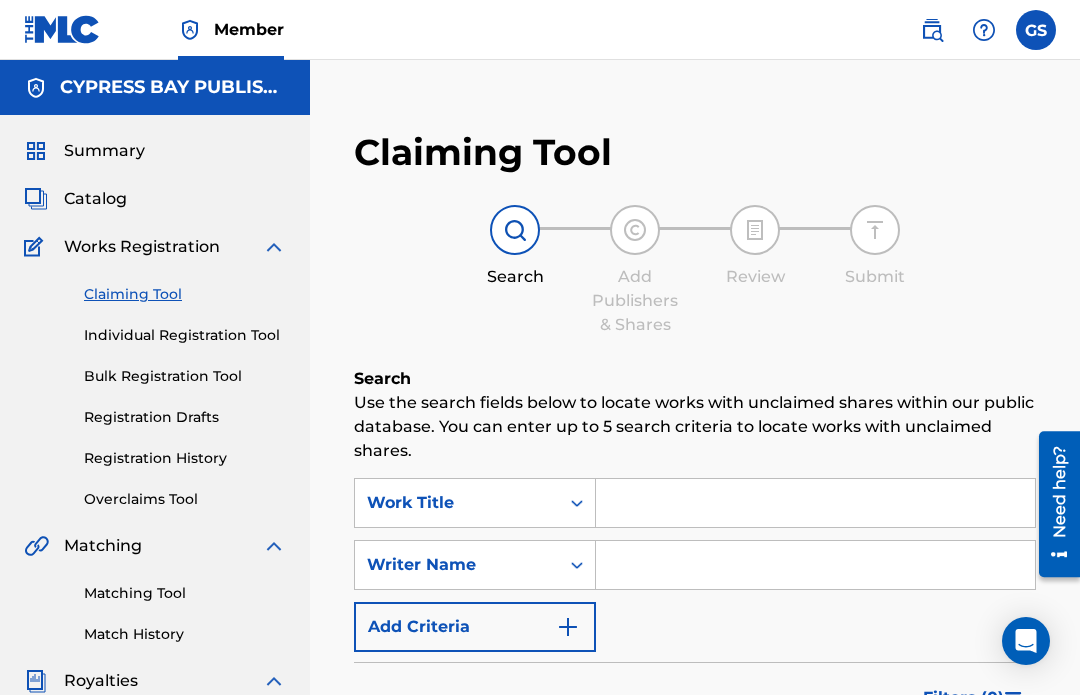 click on "Individual Registration Tool" at bounding box center [185, 335] 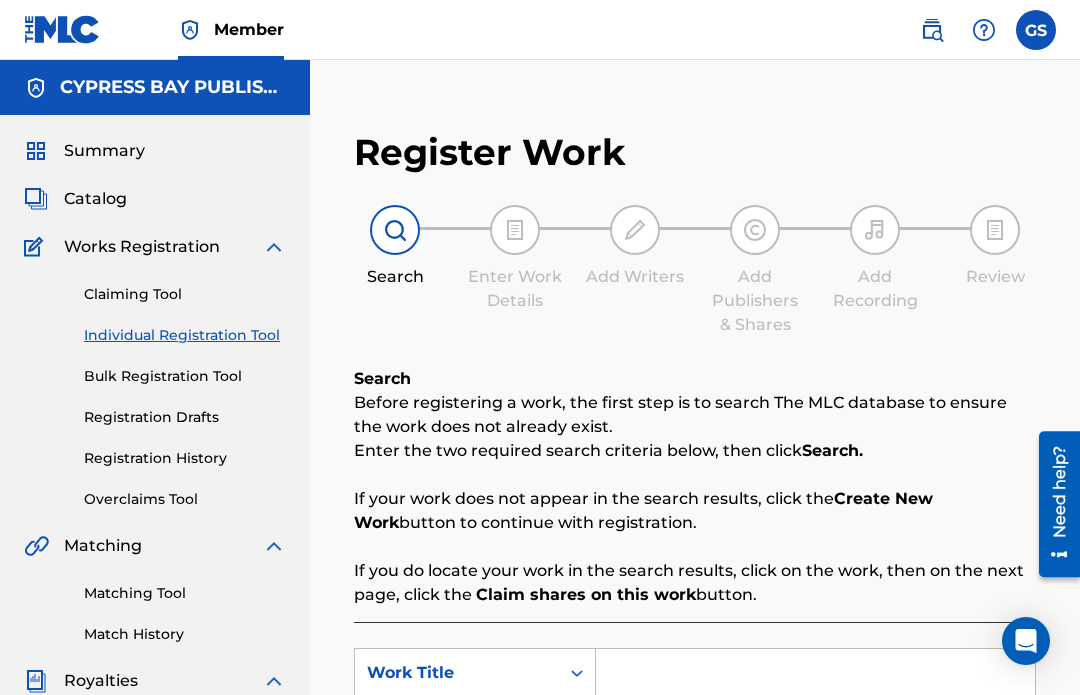 click on "Bulk Registration Tool" at bounding box center (185, 376) 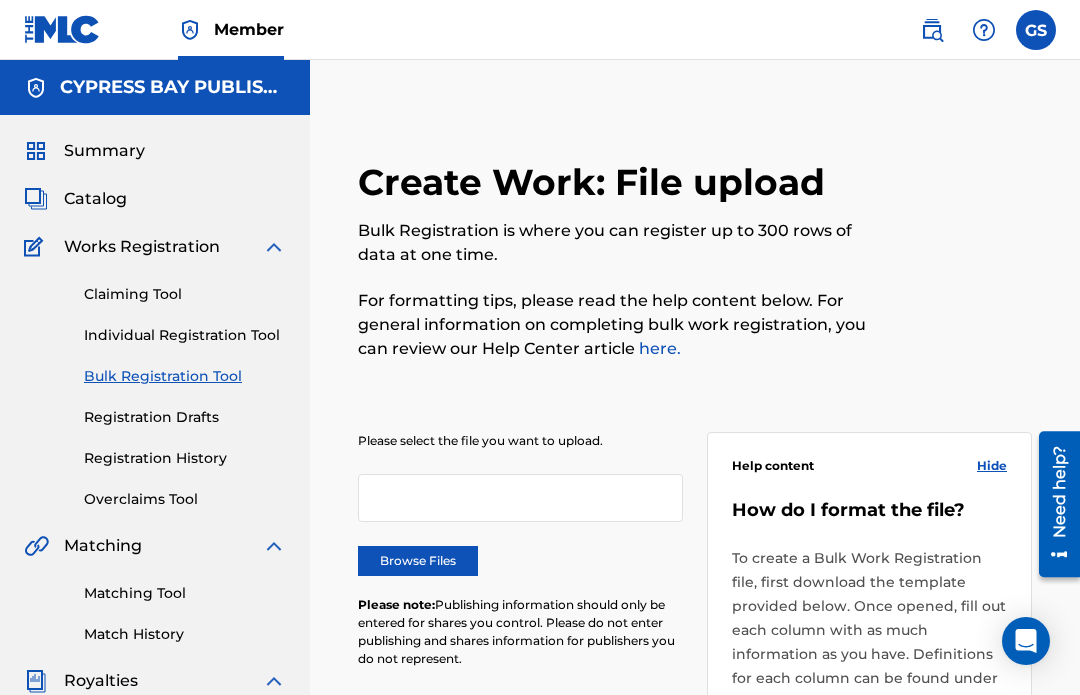click on "Registration Drafts" at bounding box center [185, 417] 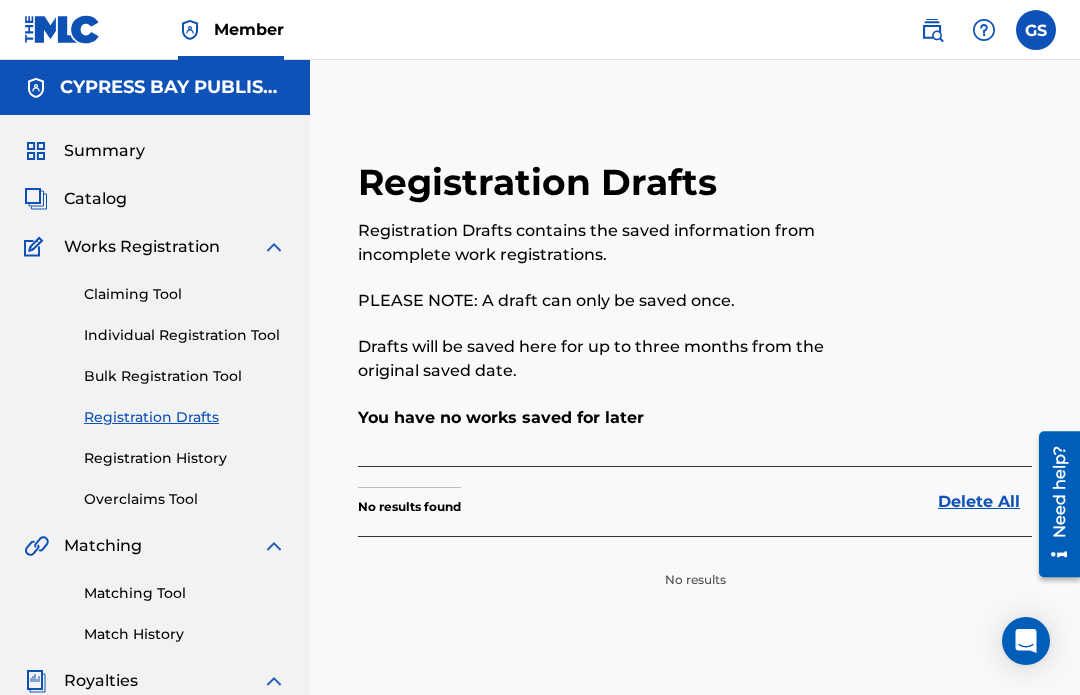 click on "Registration History" at bounding box center [185, 458] 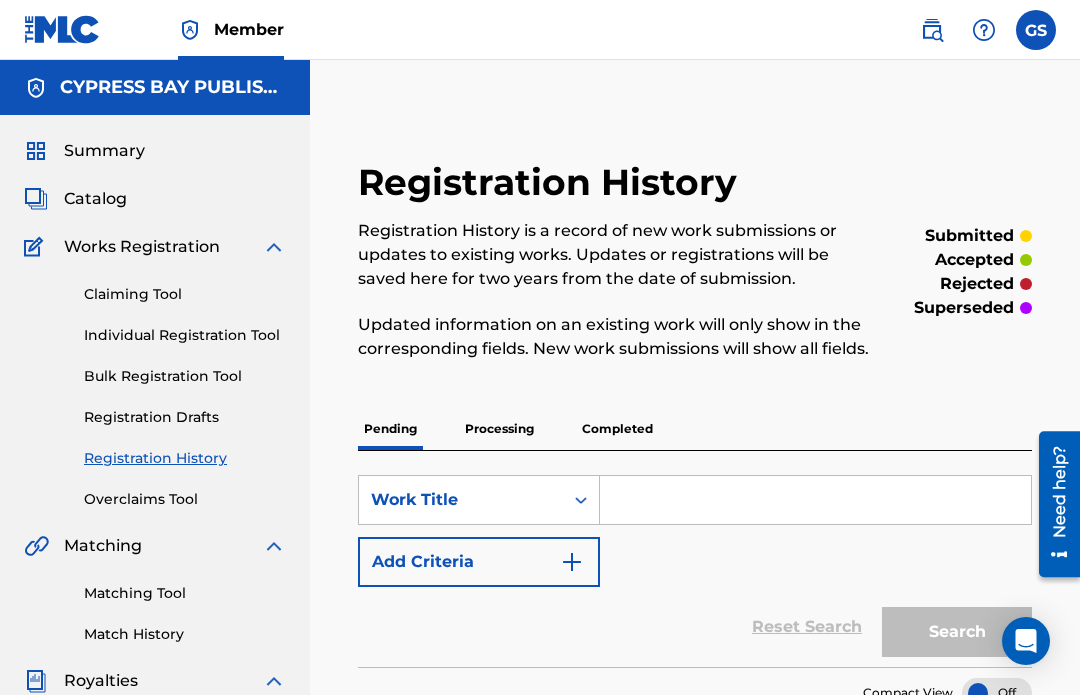click on "Overclaims Tool" at bounding box center [185, 499] 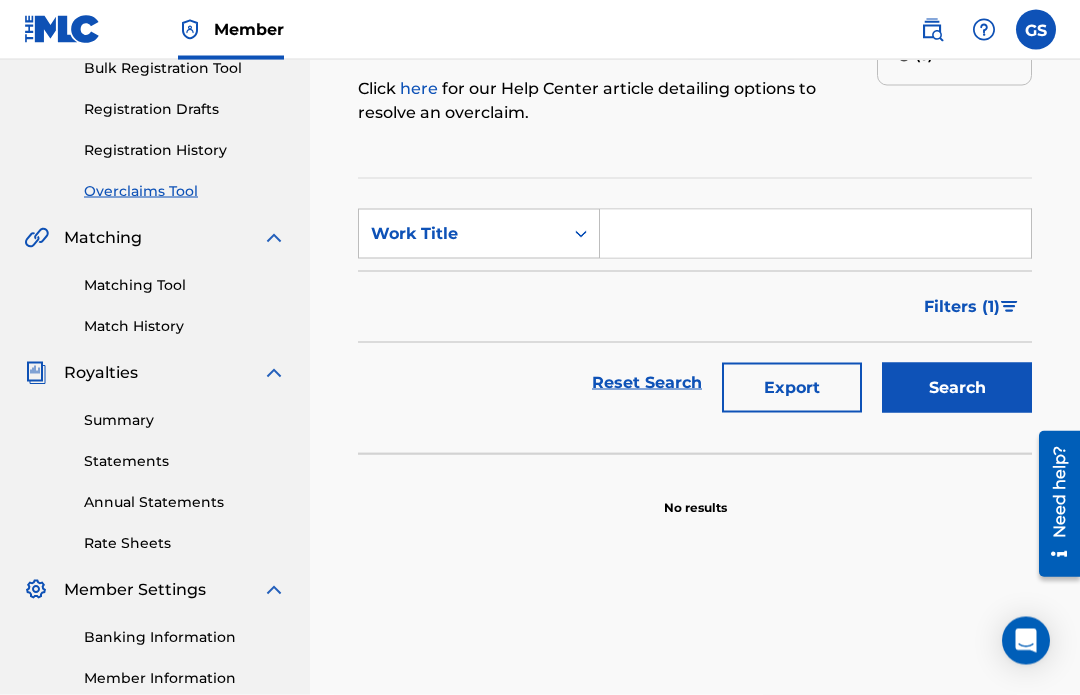 scroll, scrollTop: 311, scrollLeft: 0, axis: vertical 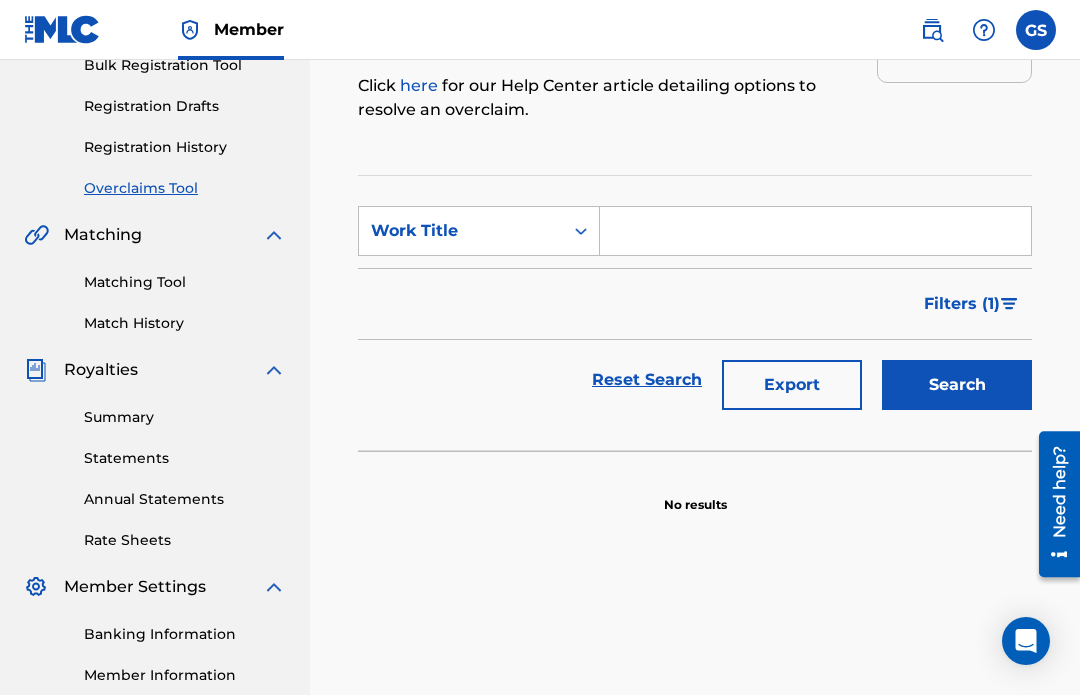 click on "Matching Tool" at bounding box center (185, 282) 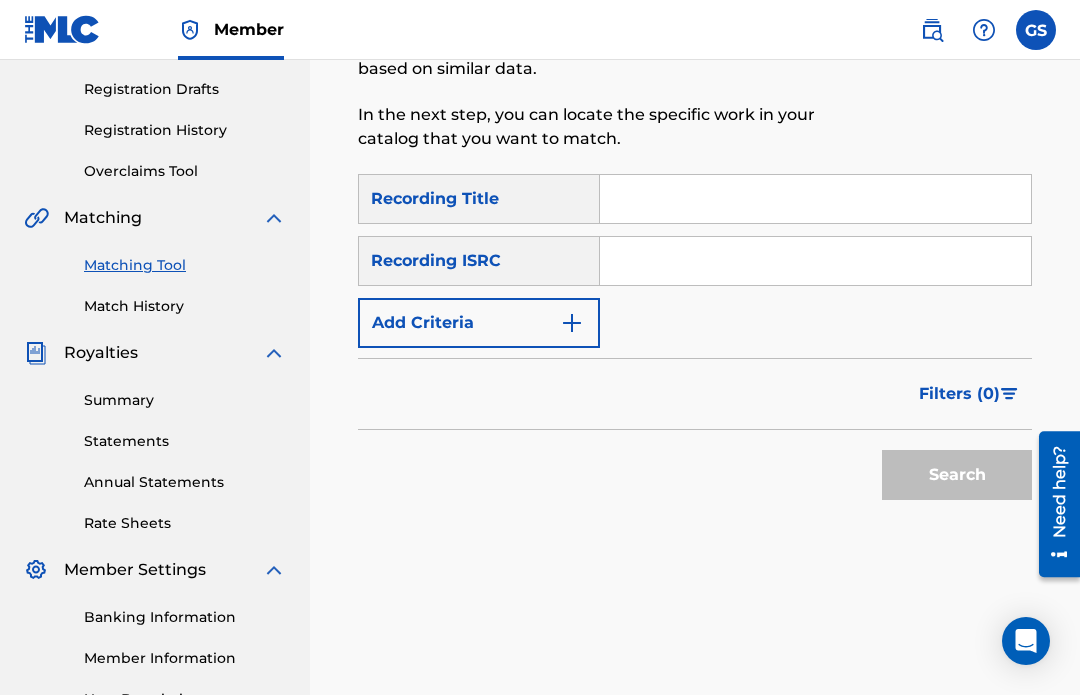 scroll, scrollTop: 364, scrollLeft: 0, axis: vertical 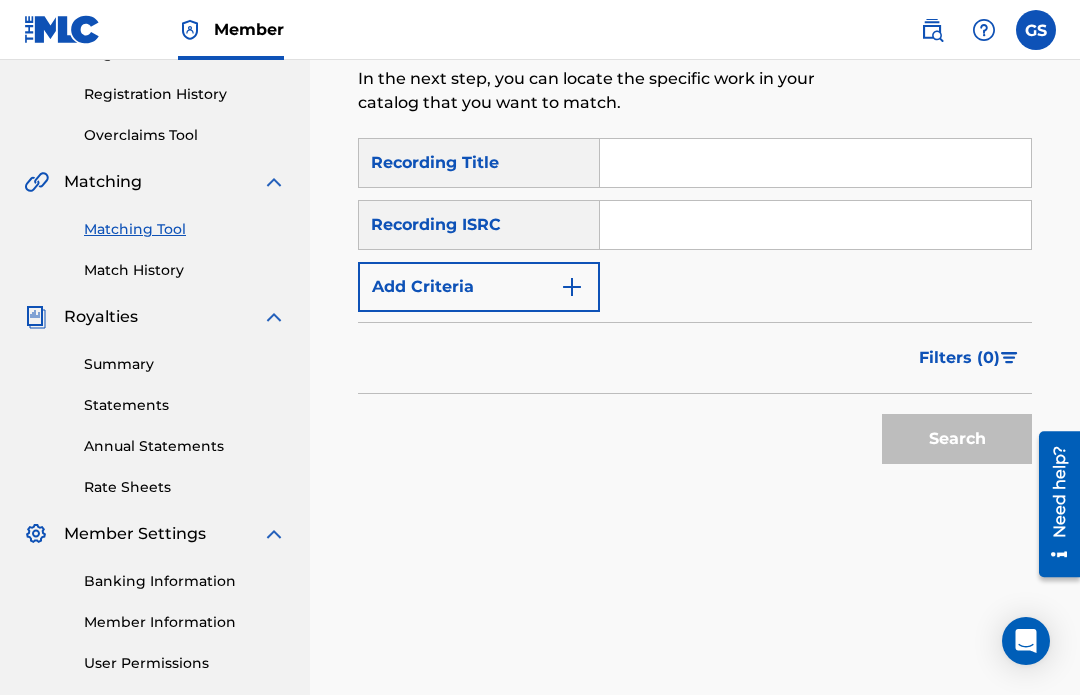 click on "Summary" at bounding box center (185, 364) 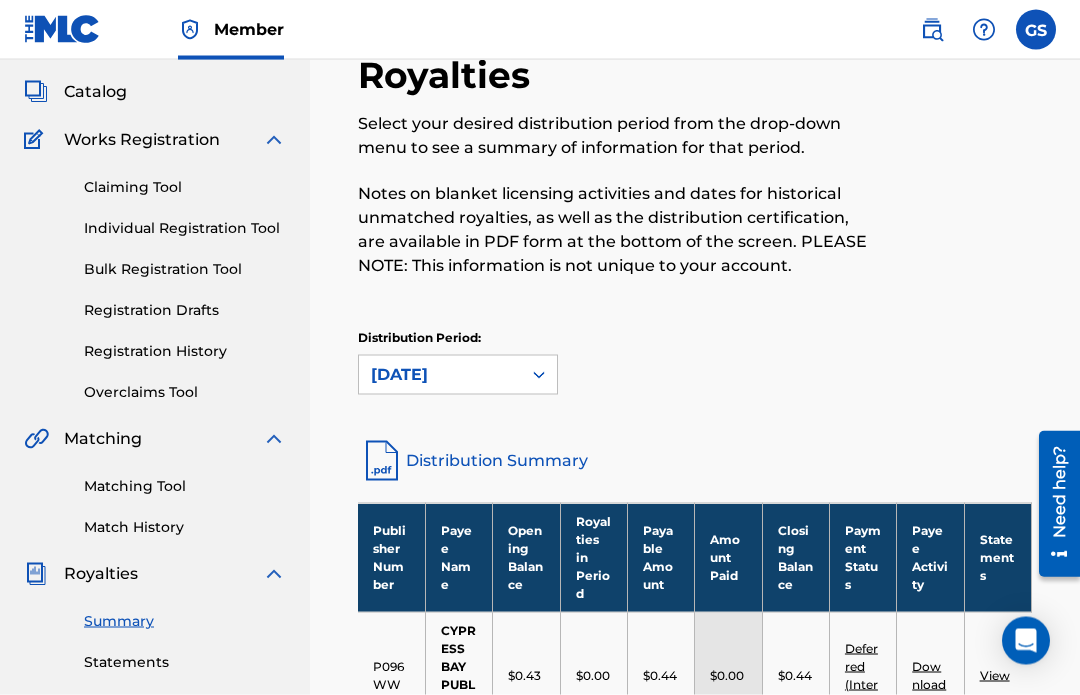 scroll, scrollTop: 108, scrollLeft: 0, axis: vertical 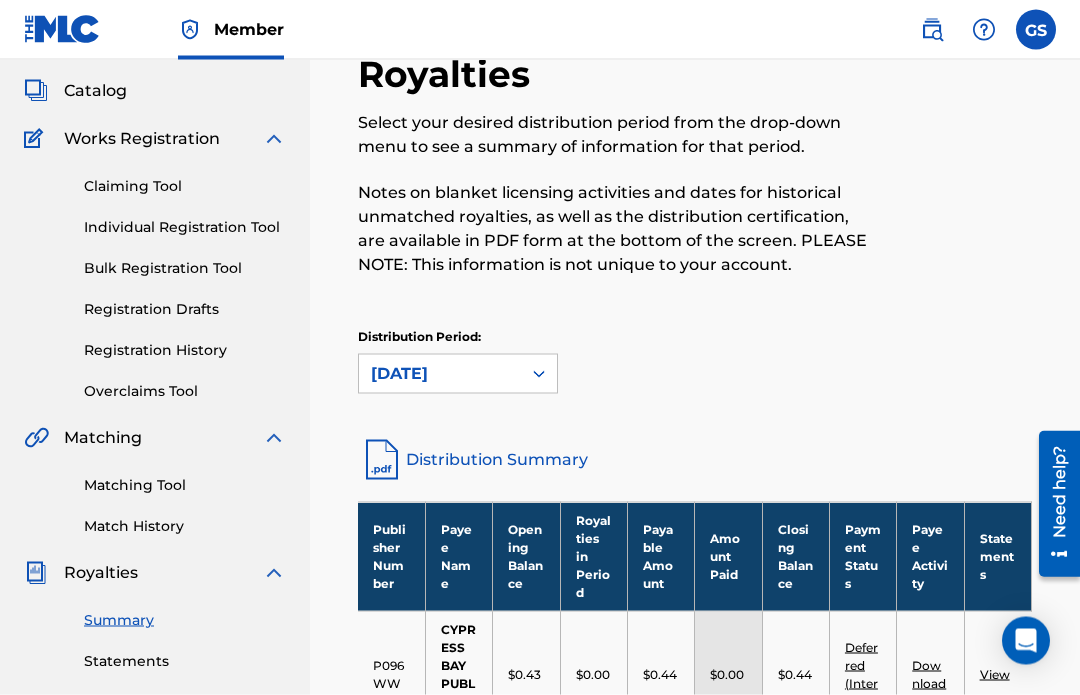 click on "$0.44" at bounding box center [795, 674] 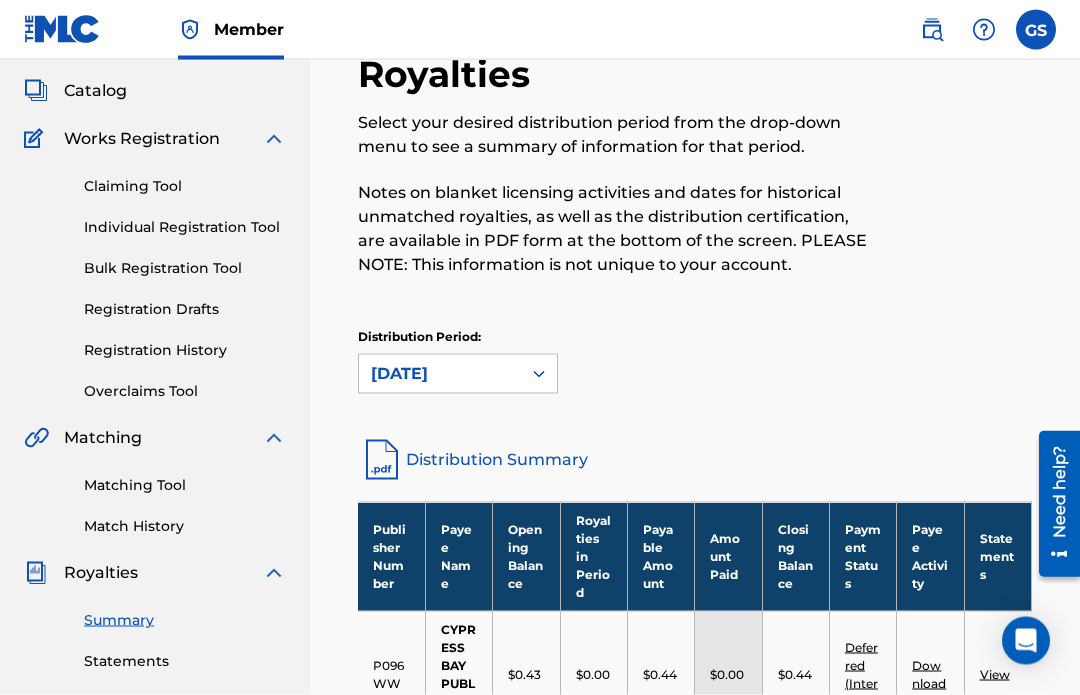 click on "$0.44" at bounding box center (795, 675) 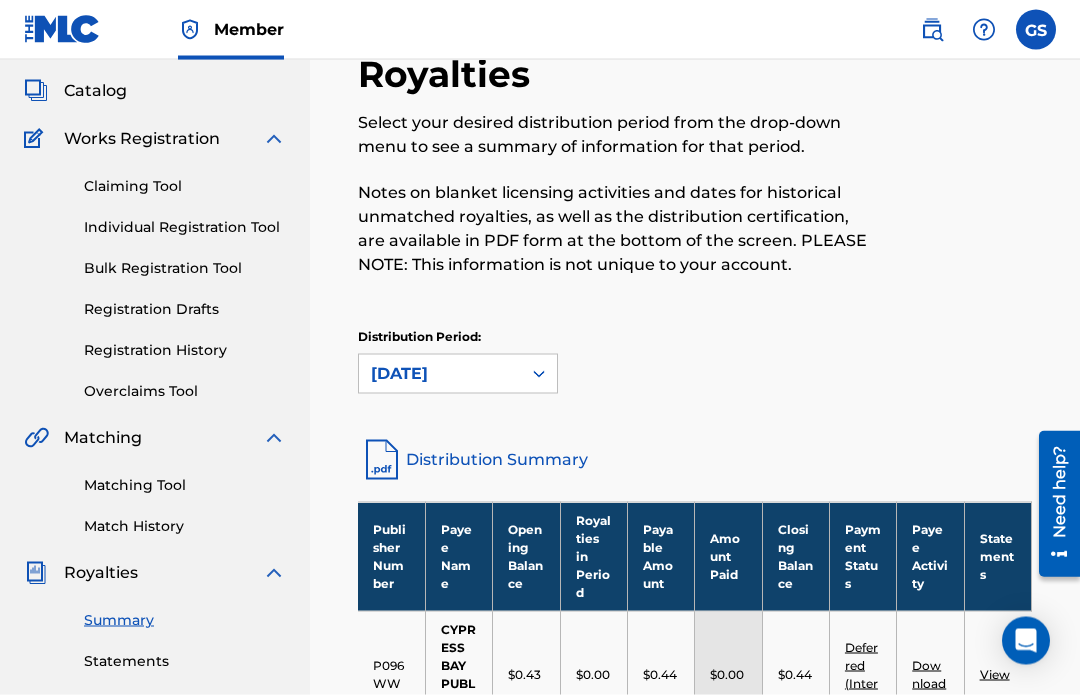 click on "View" at bounding box center (995, 674) 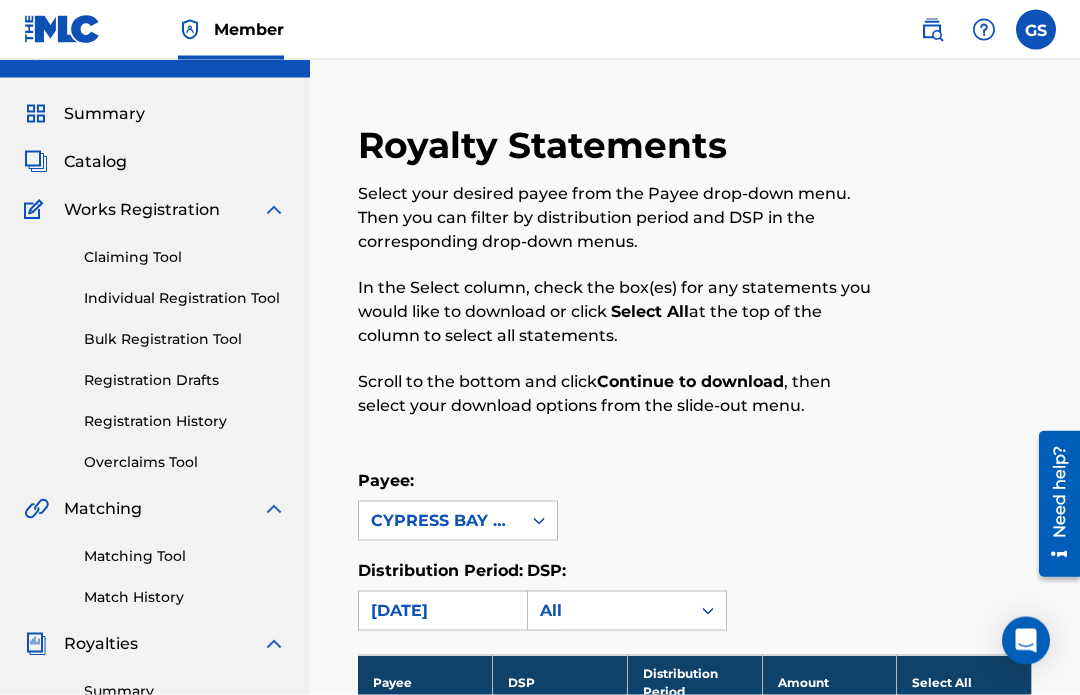 scroll, scrollTop: 38, scrollLeft: 0, axis: vertical 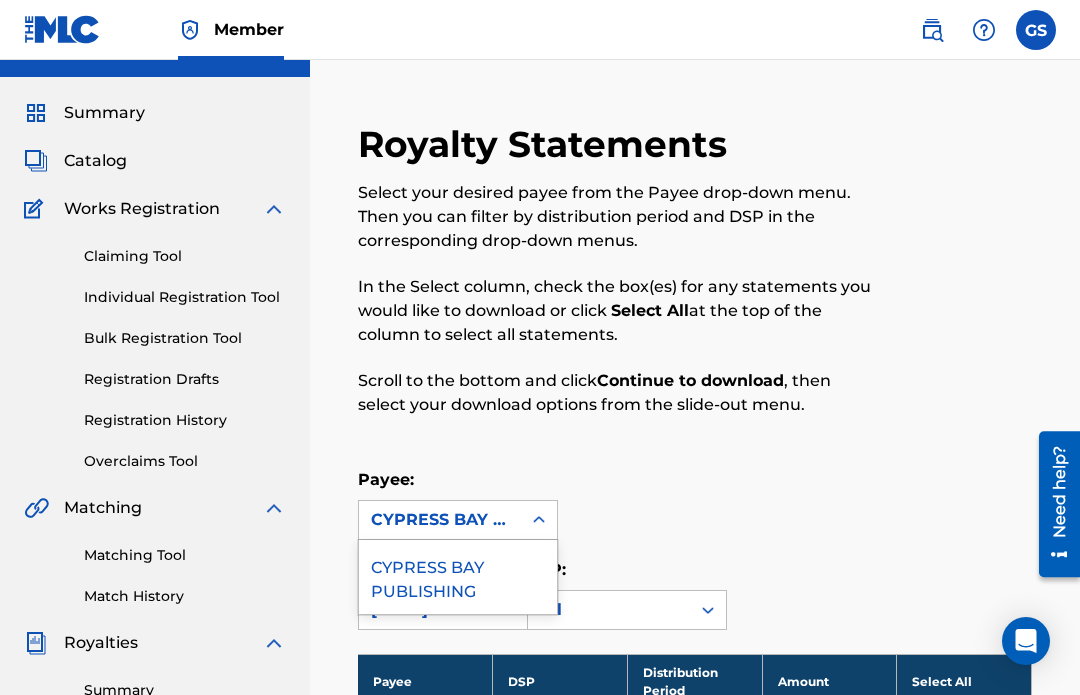 click on "CYPRESS BAY PUBLISHING" at bounding box center (458, 577) 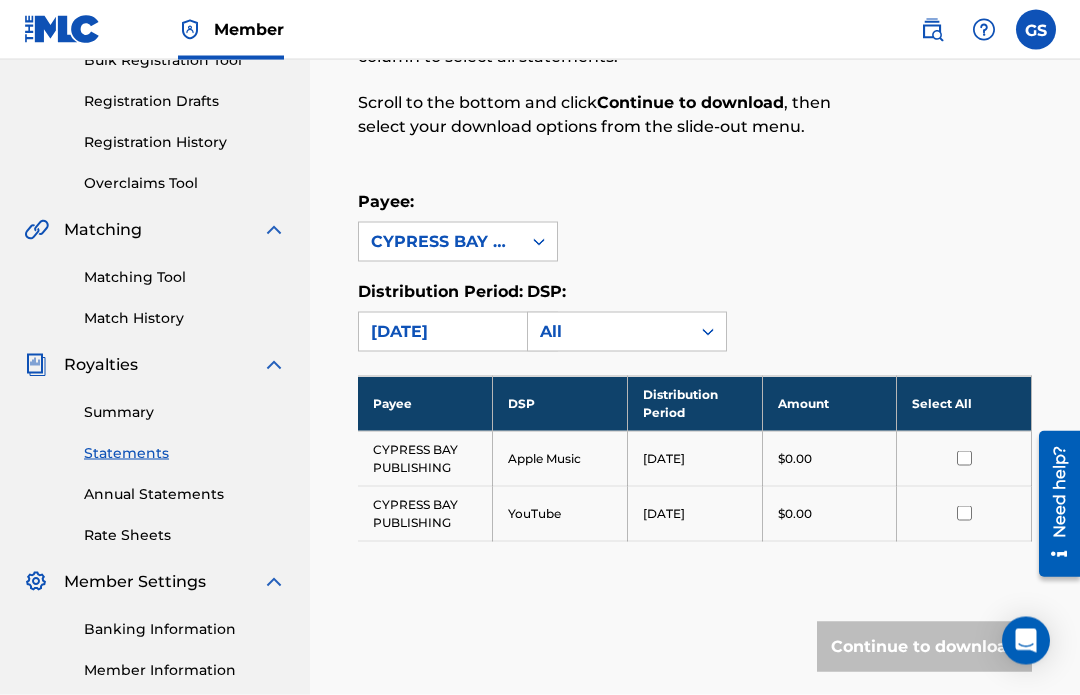 scroll, scrollTop: 317, scrollLeft: 0, axis: vertical 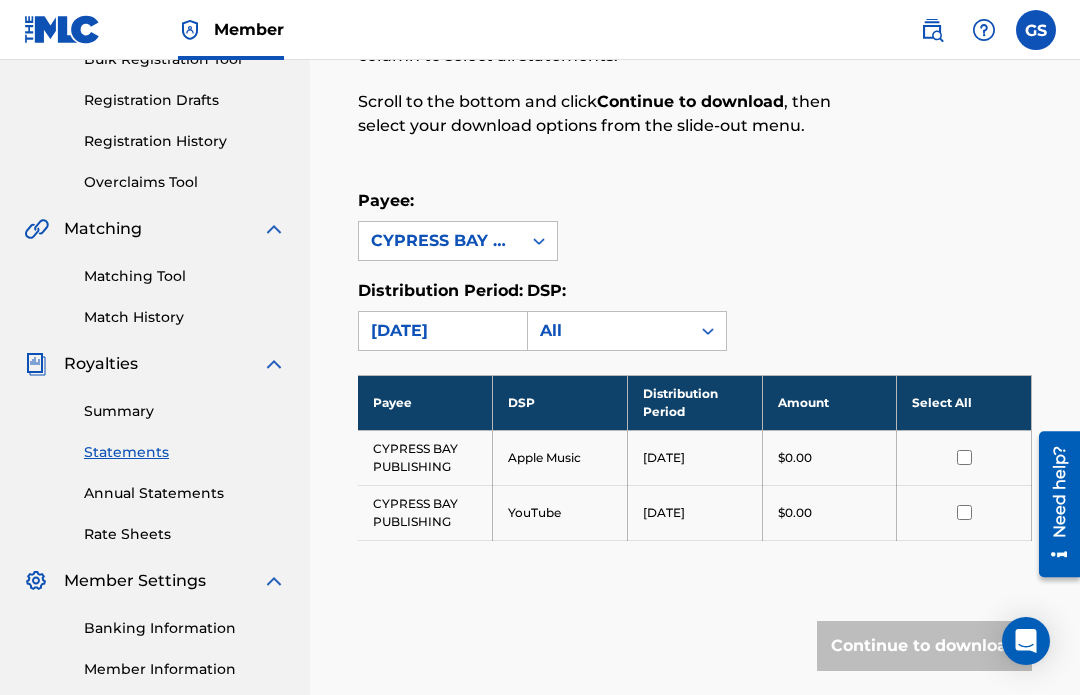 click on "Annual Statements" at bounding box center [185, 493] 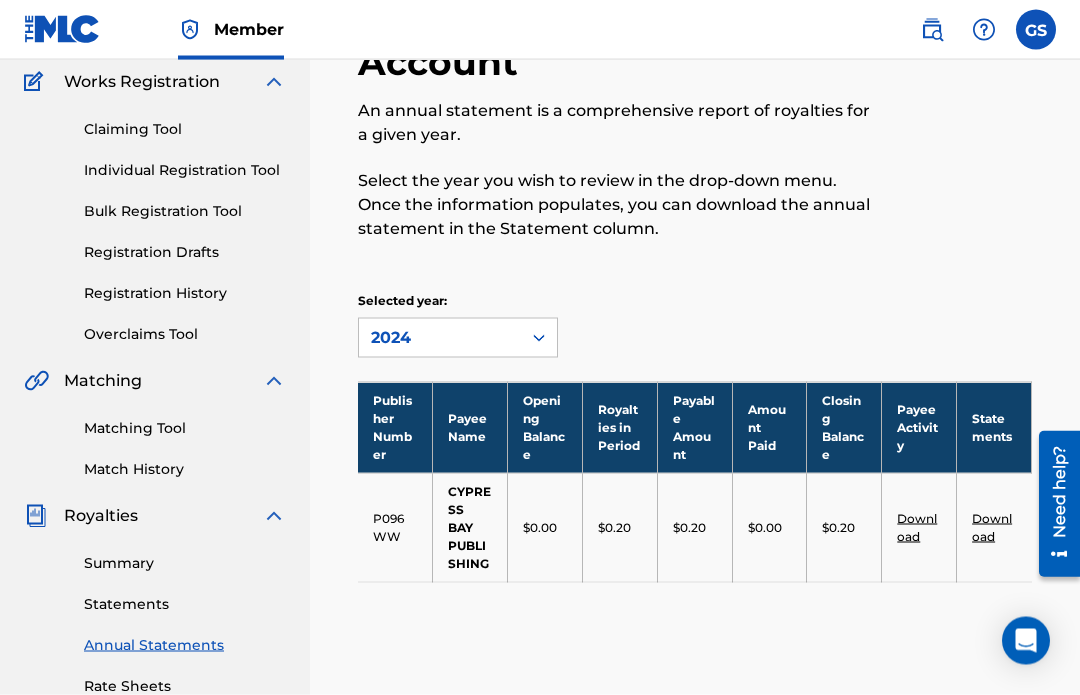 scroll, scrollTop: 166, scrollLeft: 0, axis: vertical 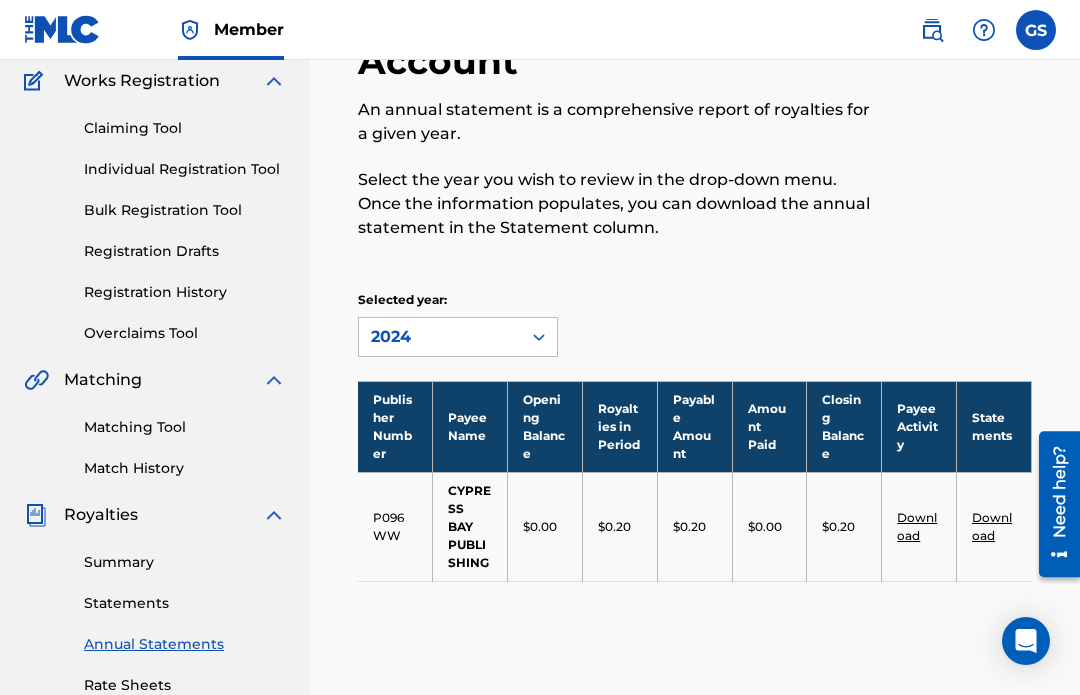 click on "Rate Sheets" at bounding box center (185, 685) 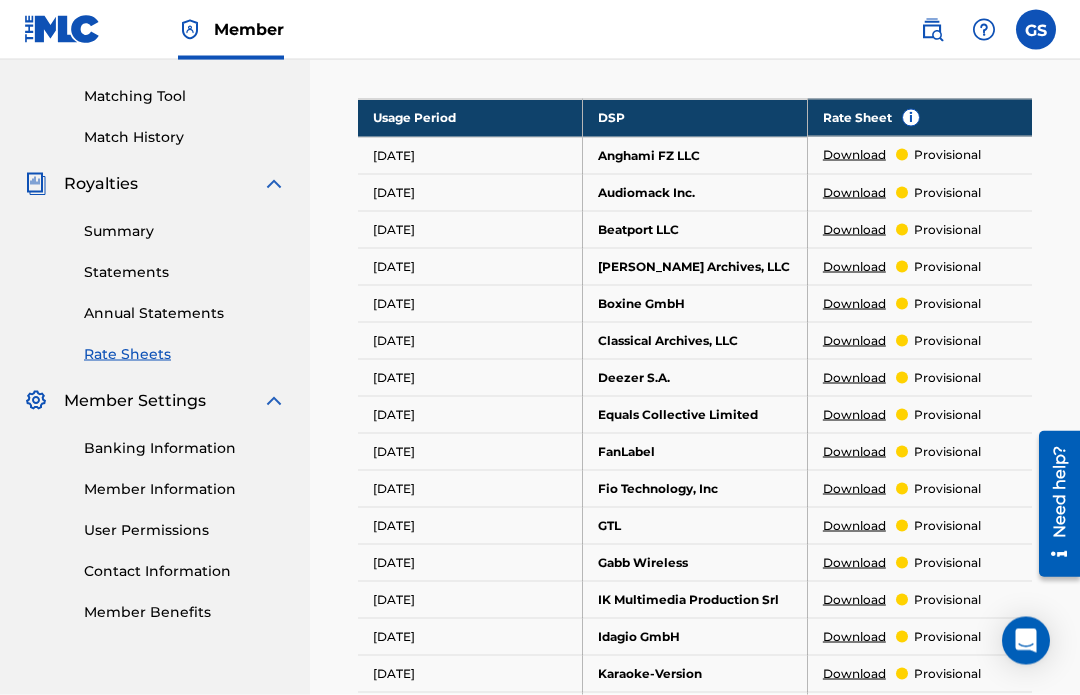 scroll, scrollTop: 498, scrollLeft: 0, axis: vertical 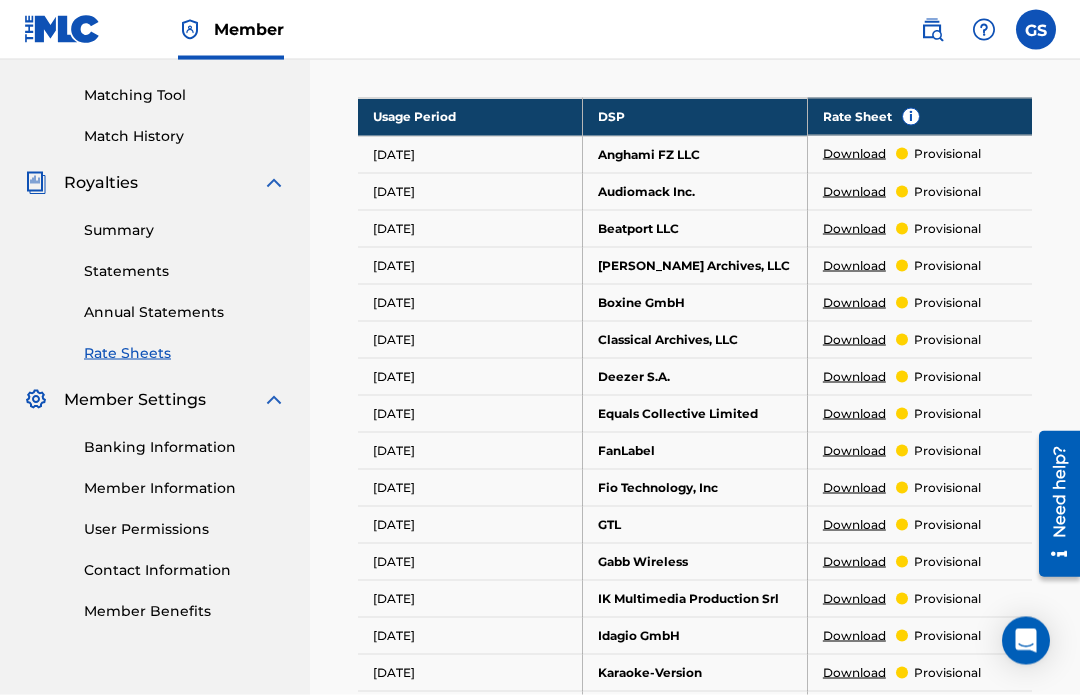 click on "Download" at bounding box center [854, 377] 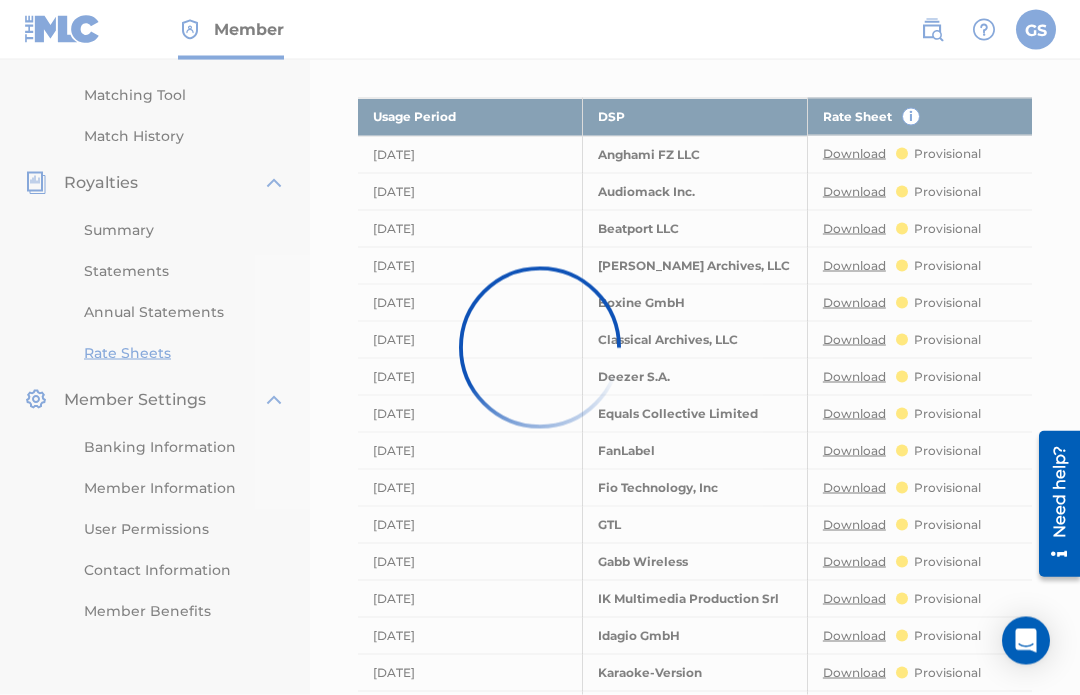 scroll, scrollTop: 499, scrollLeft: 0, axis: vertical 